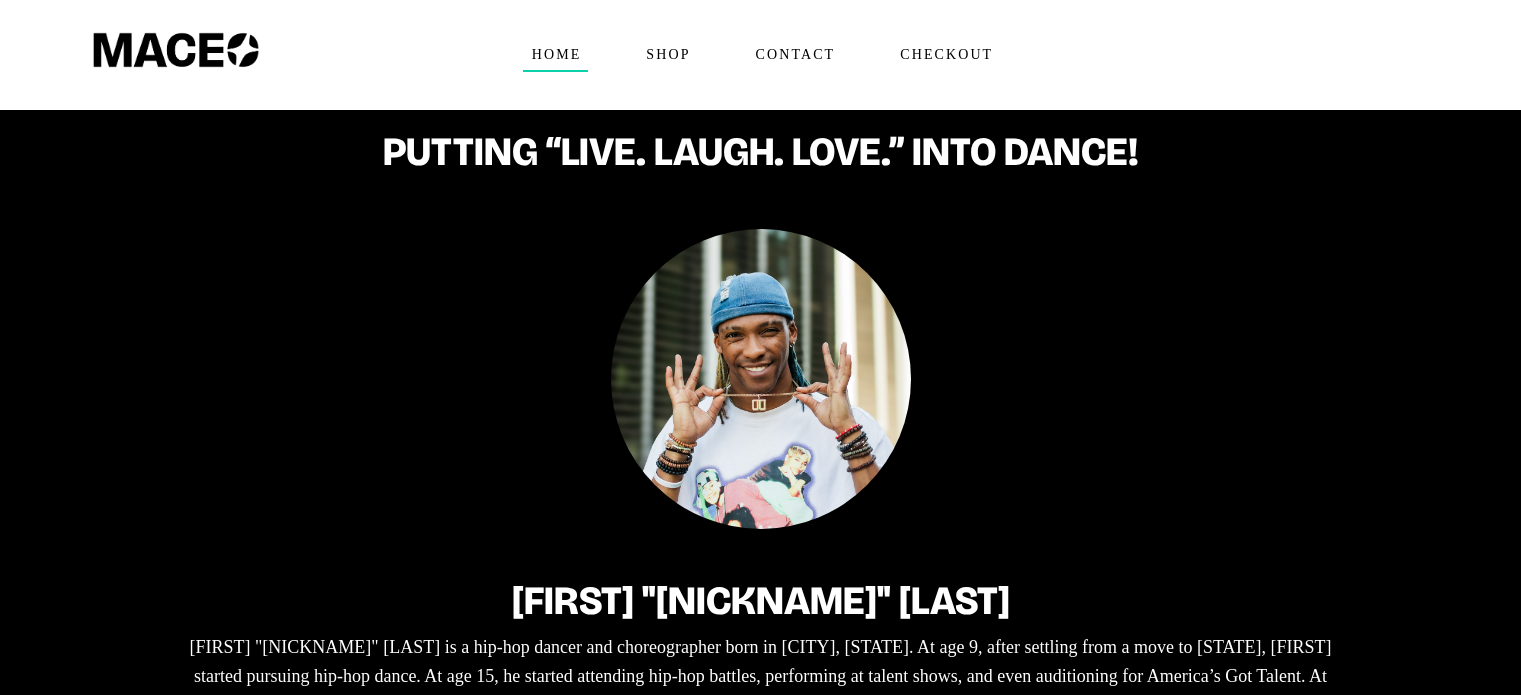 scroll, scrollTop: 0, scrollLeft: 0, axis: both 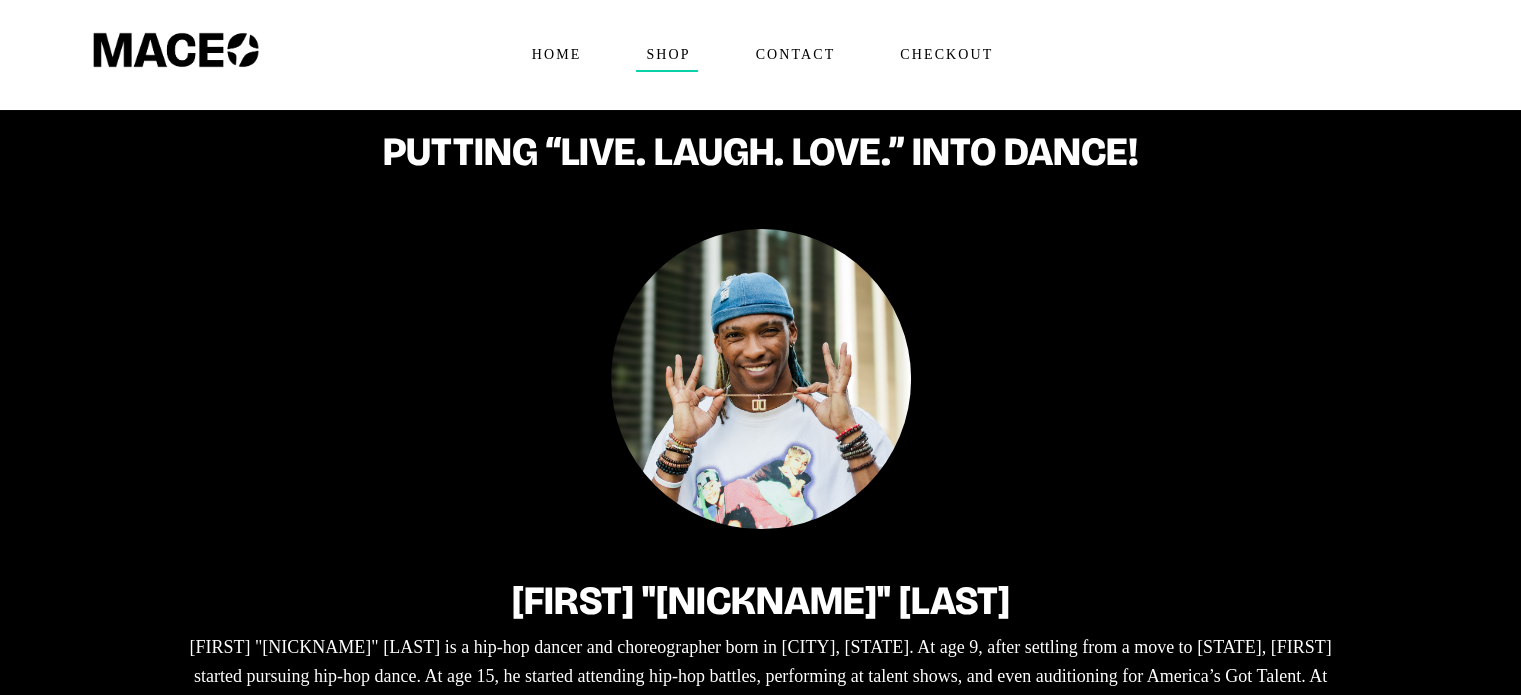 click on "Shop" at bounding box center [667, 55] 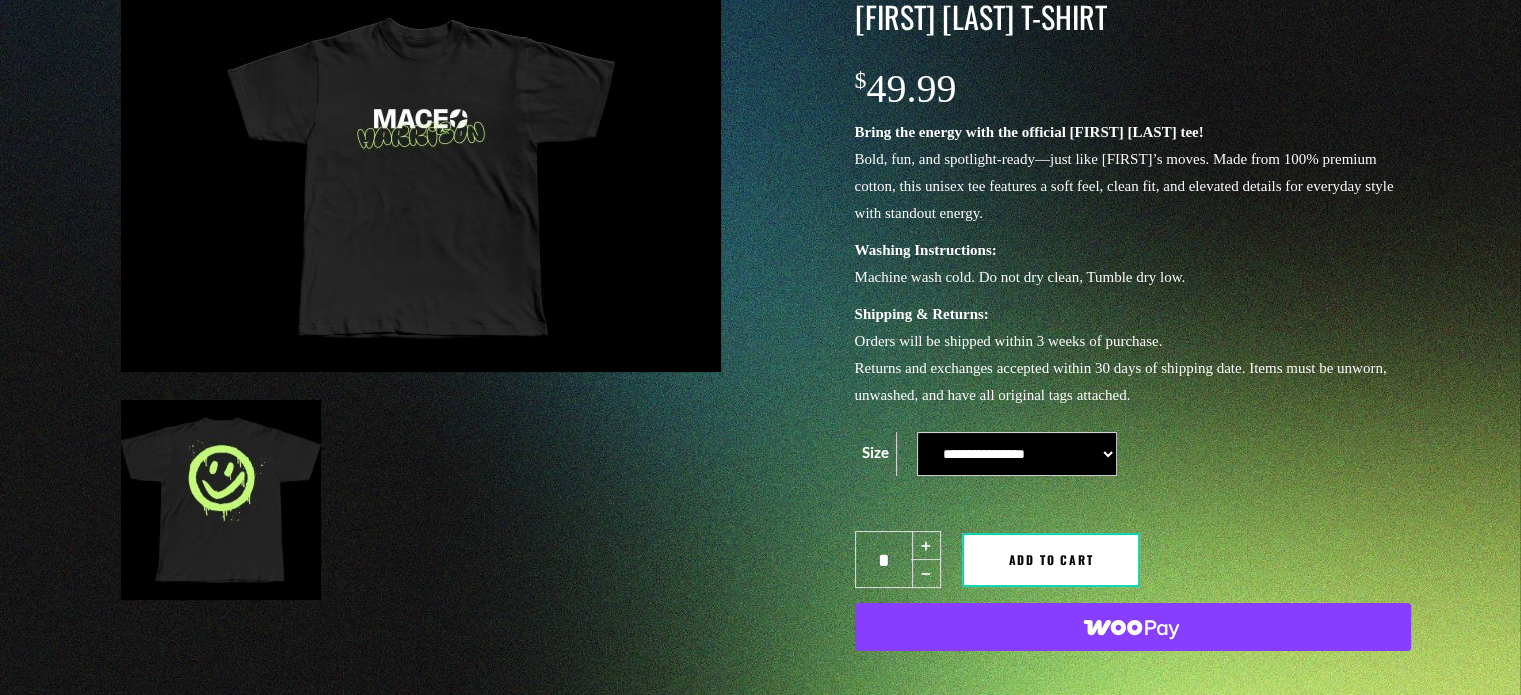 scroll, scrollTop: 200, scrollLeft: 0, axis: vertical 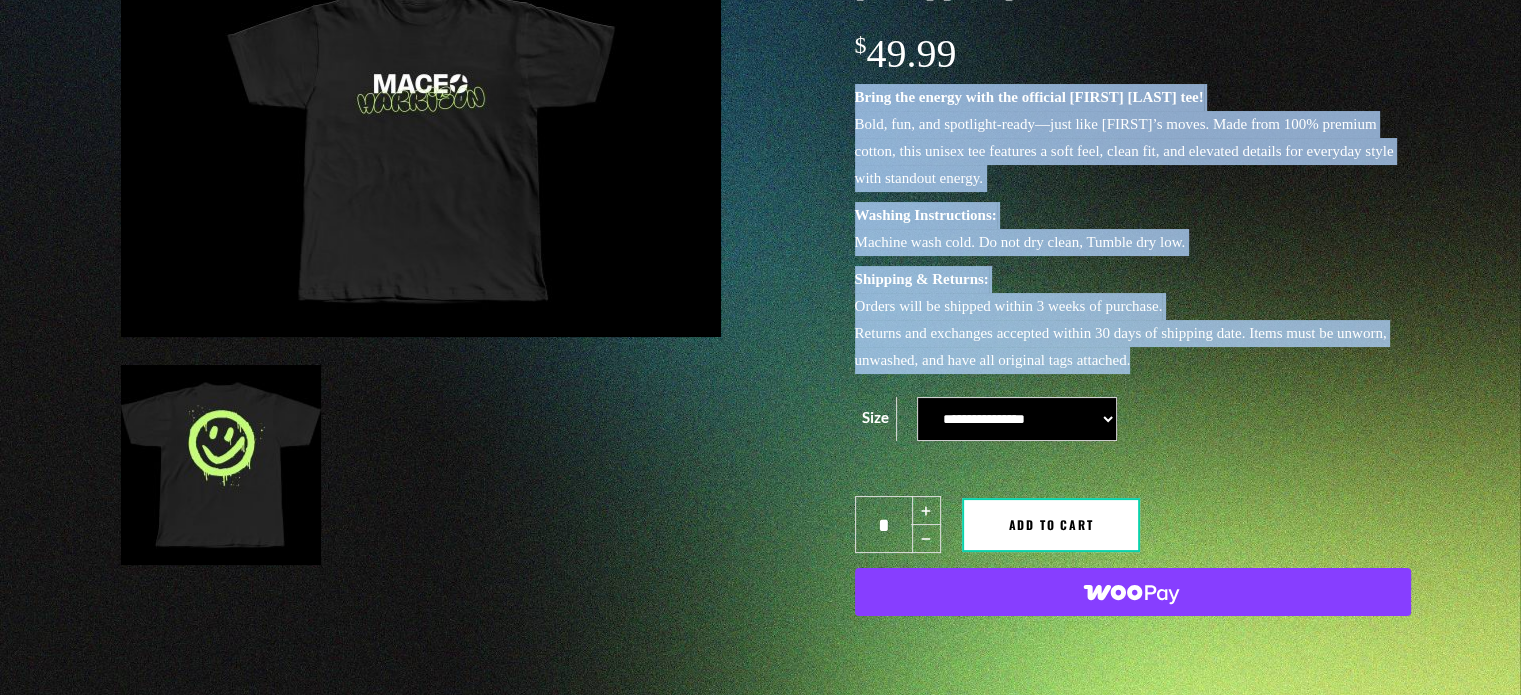 drag, startPoint x: 1229, startPoint y: 355, endPoint x: 836, endPoint y: 99, distance: 469.02557 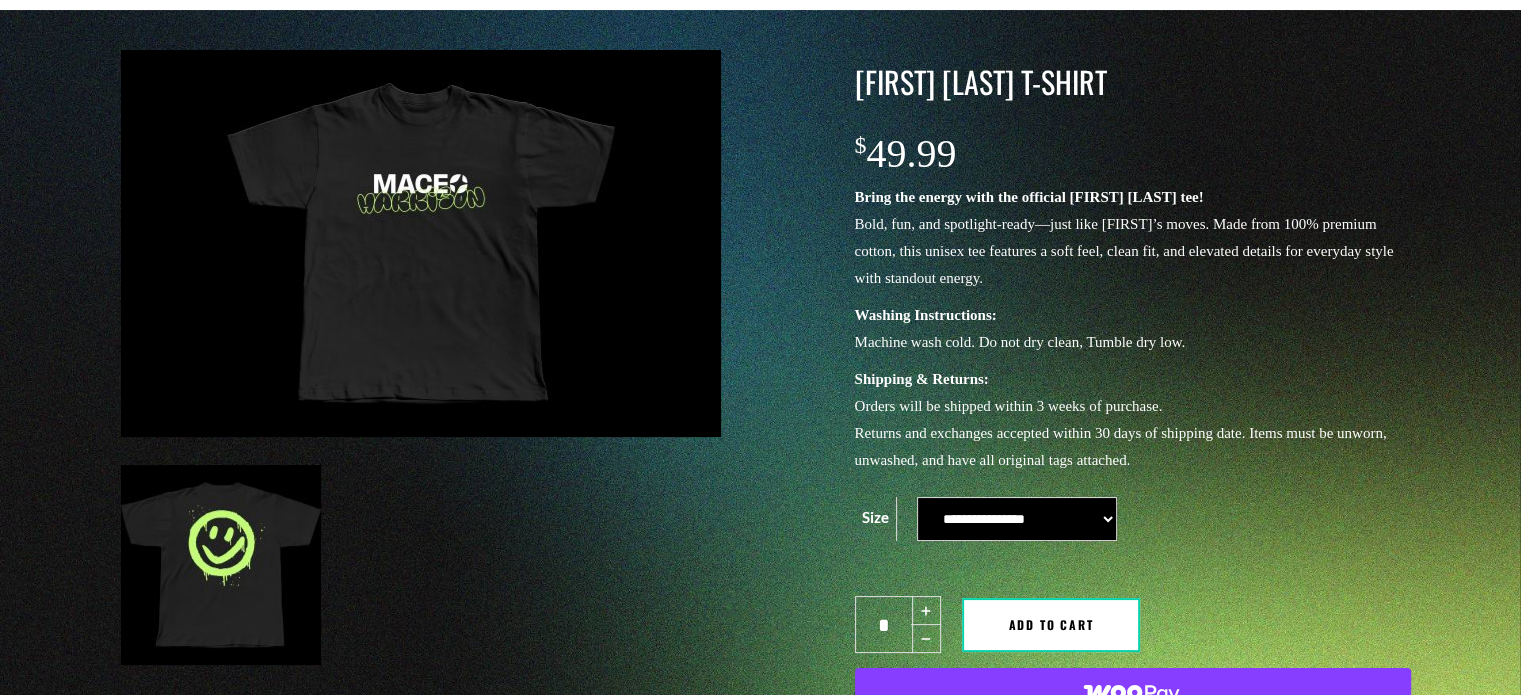 click at bounding box center (468, 361) 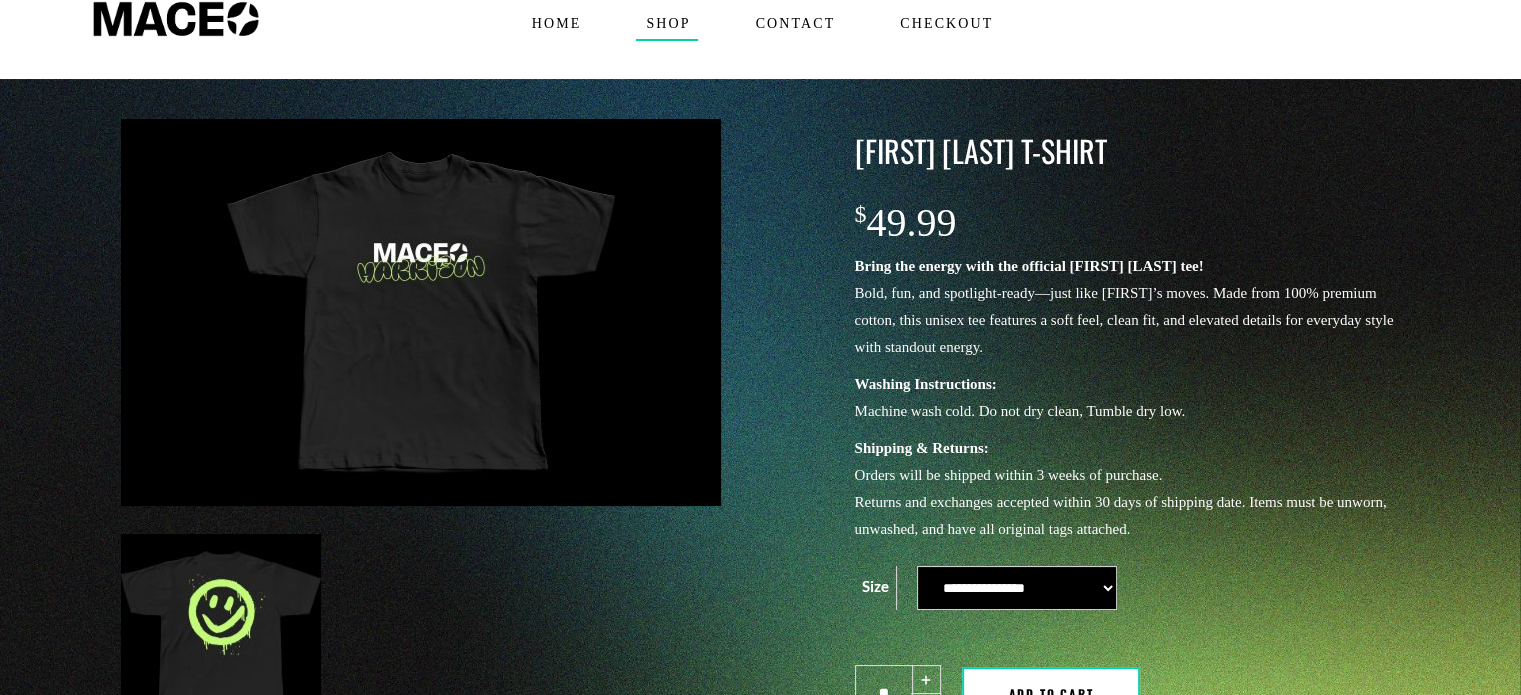 scroll, scrollTop: 0, scrollLeft: 0, axis: both 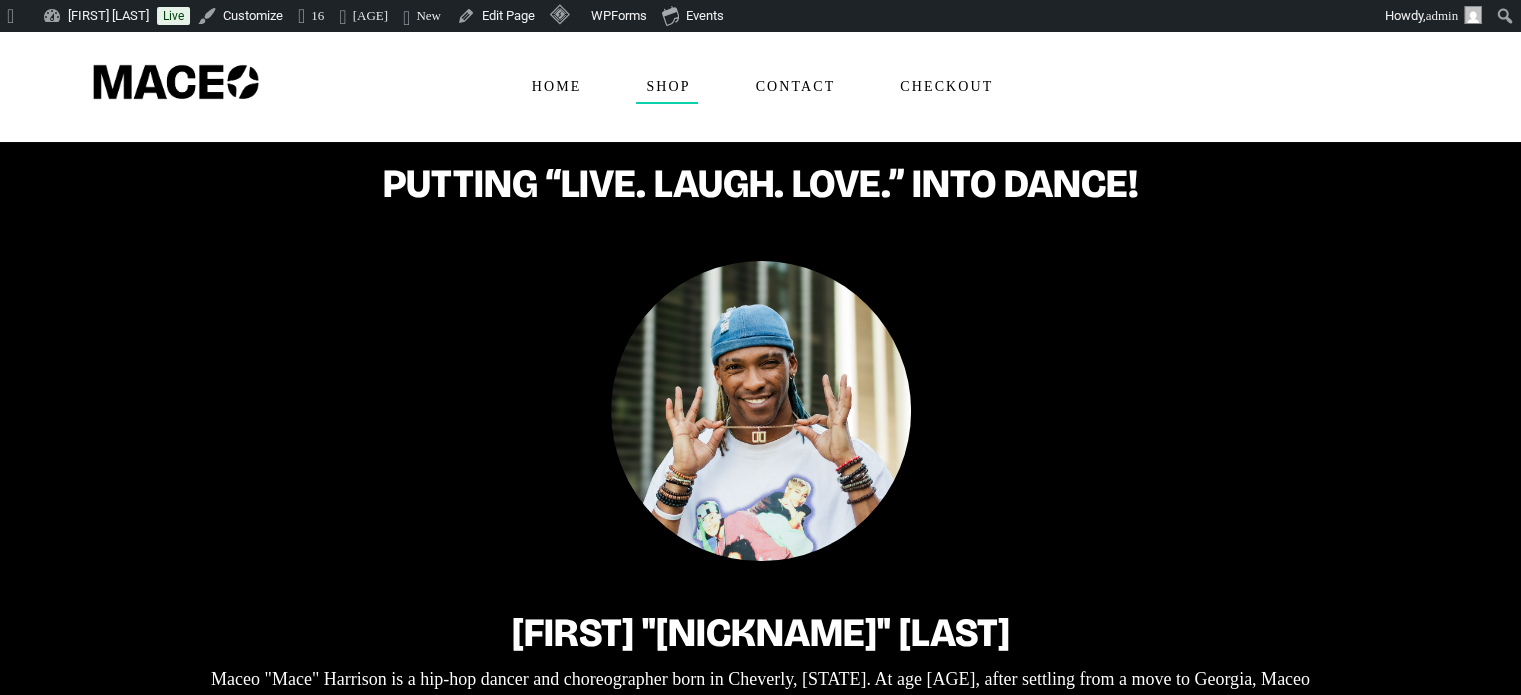 click on "Shop" at bounding box center (667, 87) 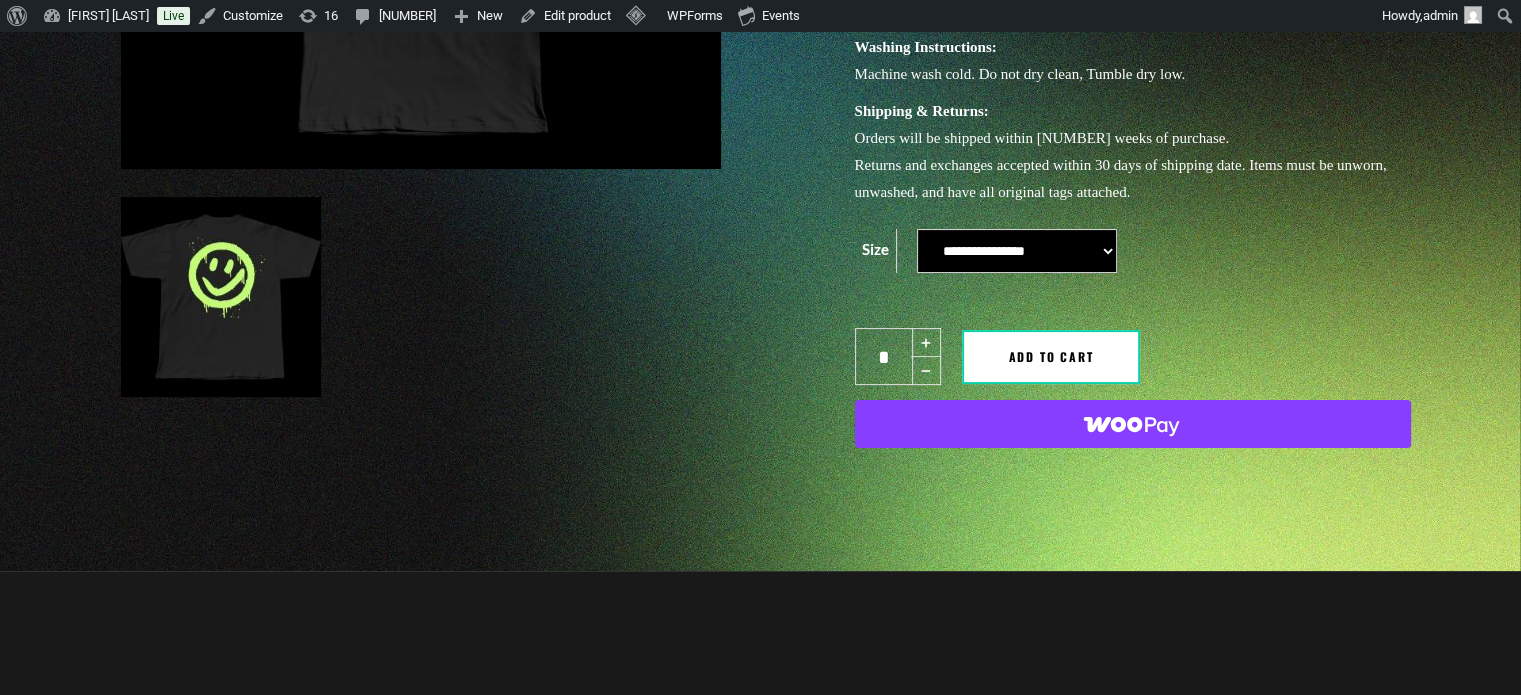 scroll, scrollTop: 0, scrollLeft: 0, axis: both 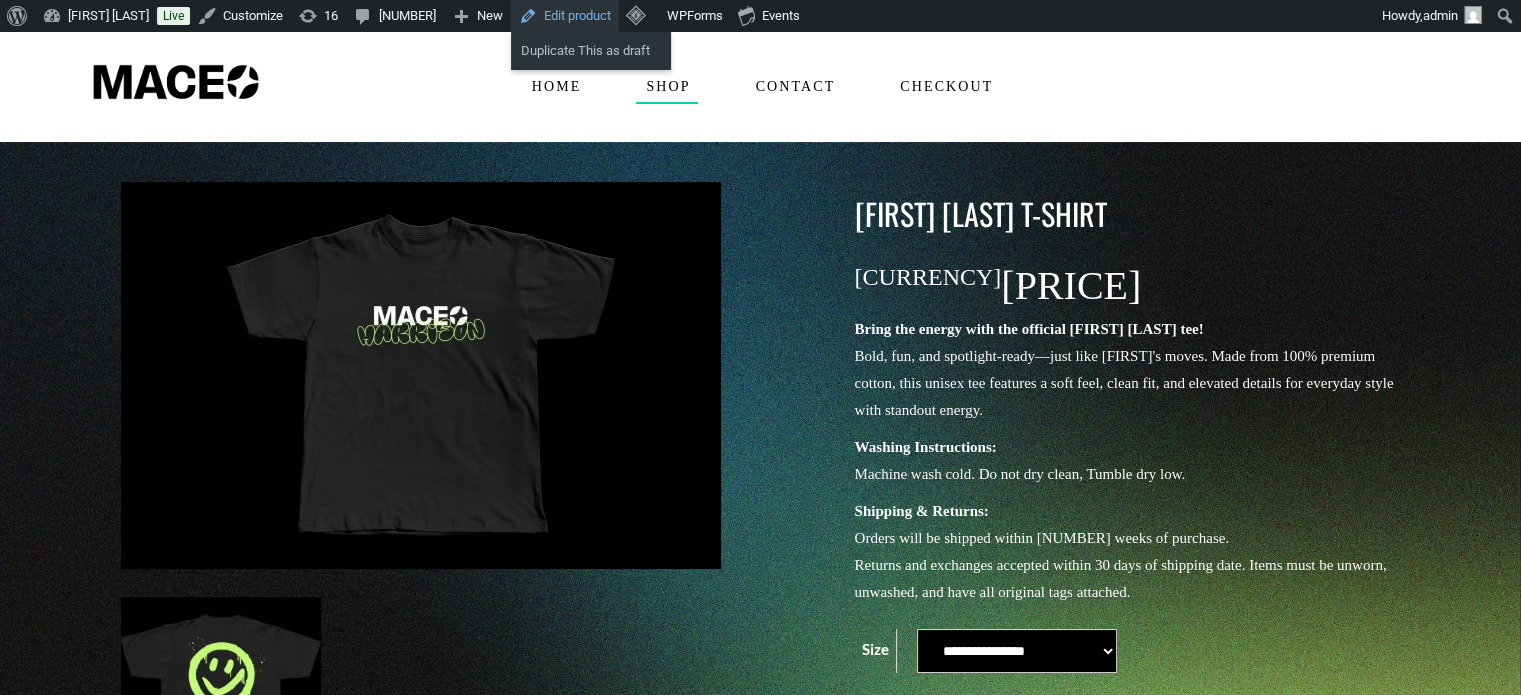 click on "Edit product" at bounding box center [565, 16] 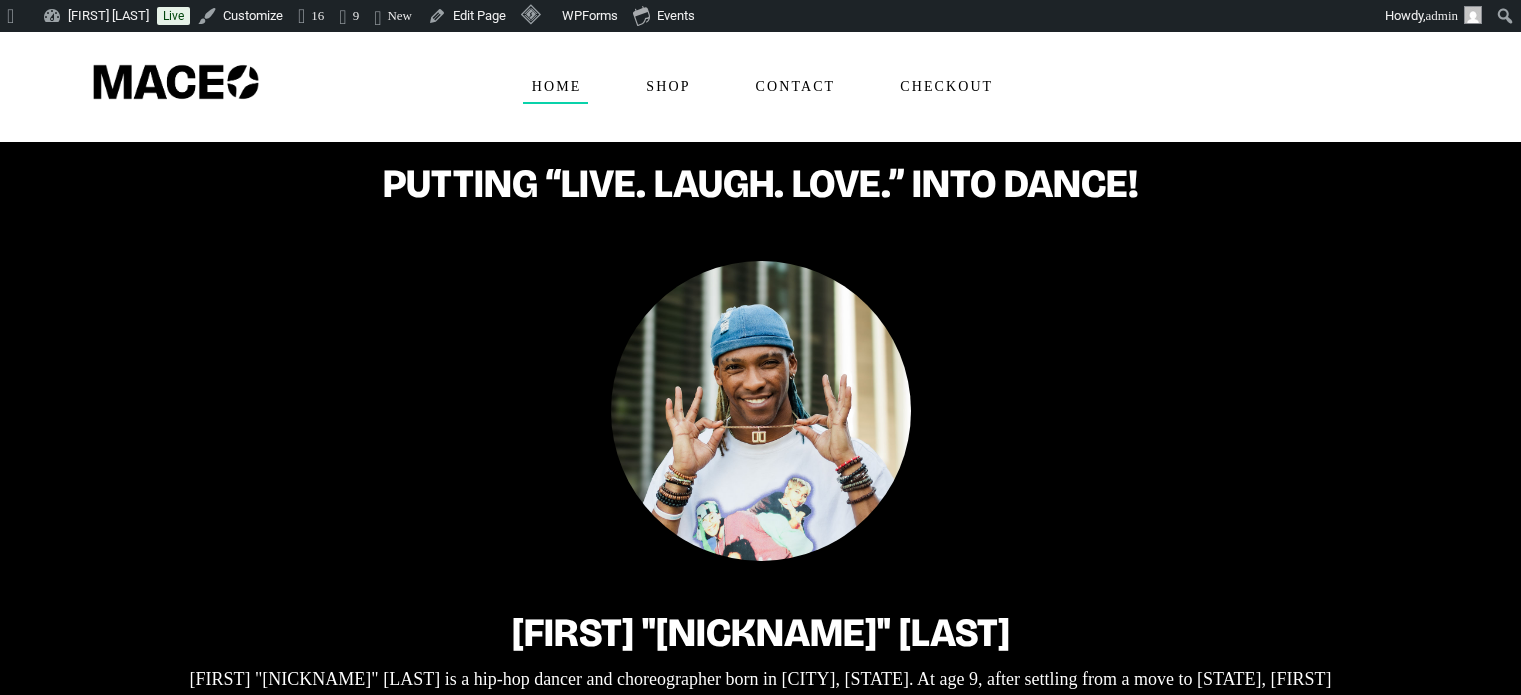 scroll, scrollTop: 0, scrollLeft: 0, axis: both 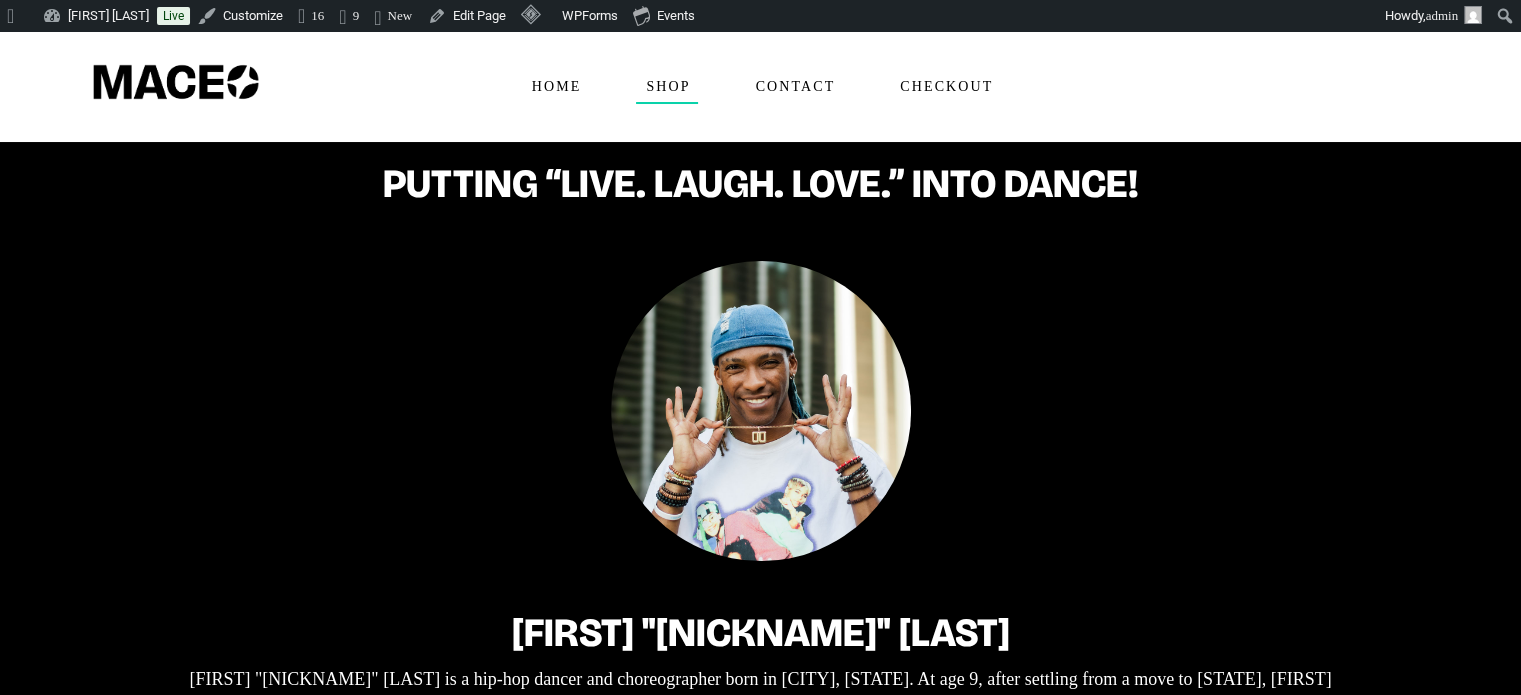 click on "Shop" at bounding box center (667, 87) 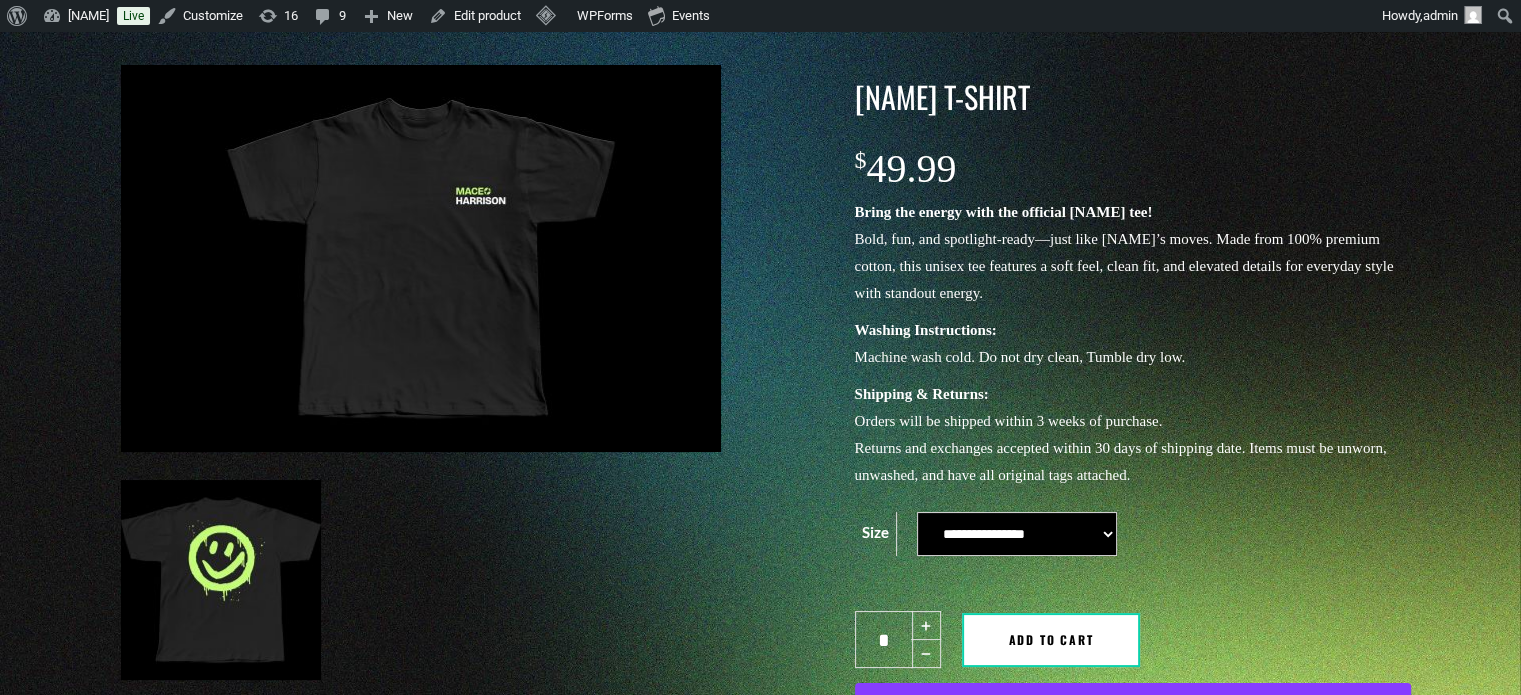 scroll, scrollTop: 100, scrollLeft: 0, axis: vertical 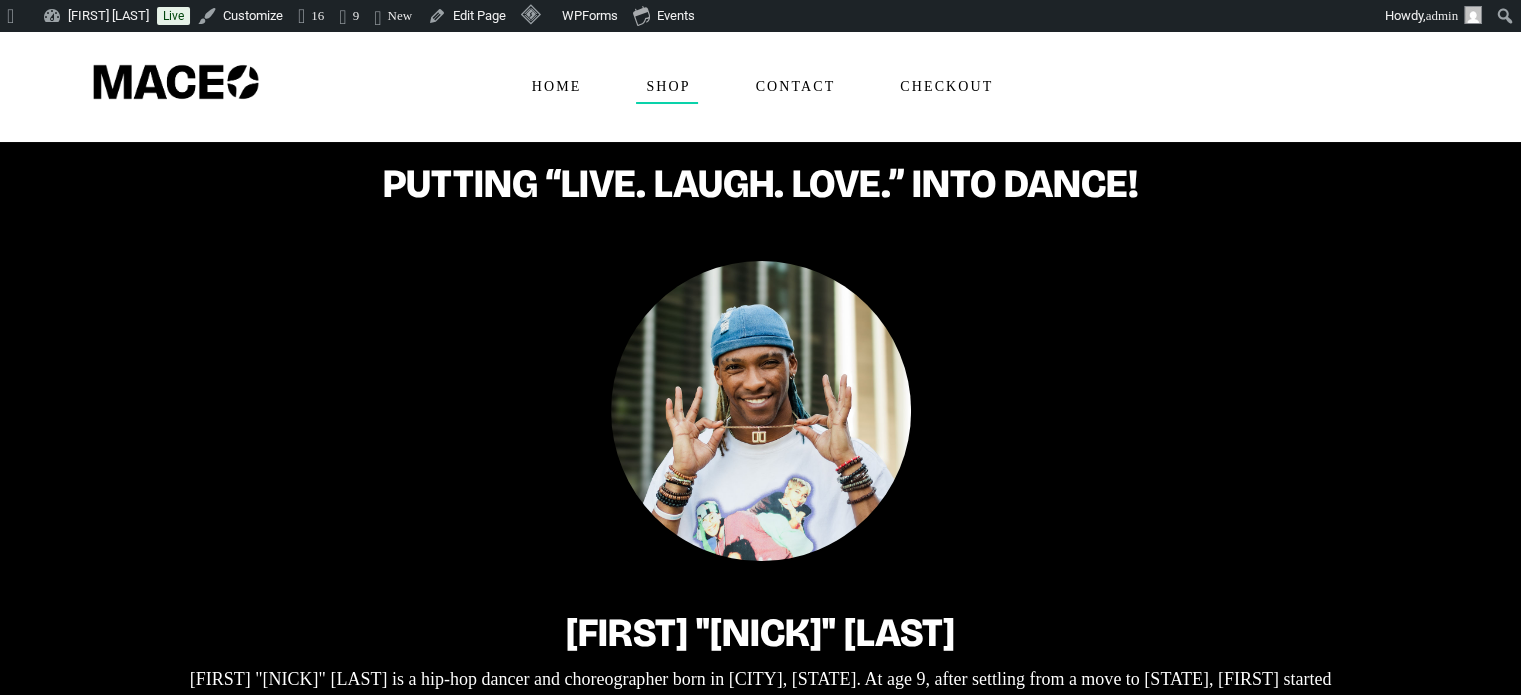 click on "Shop" at bounding box center [667, 87] 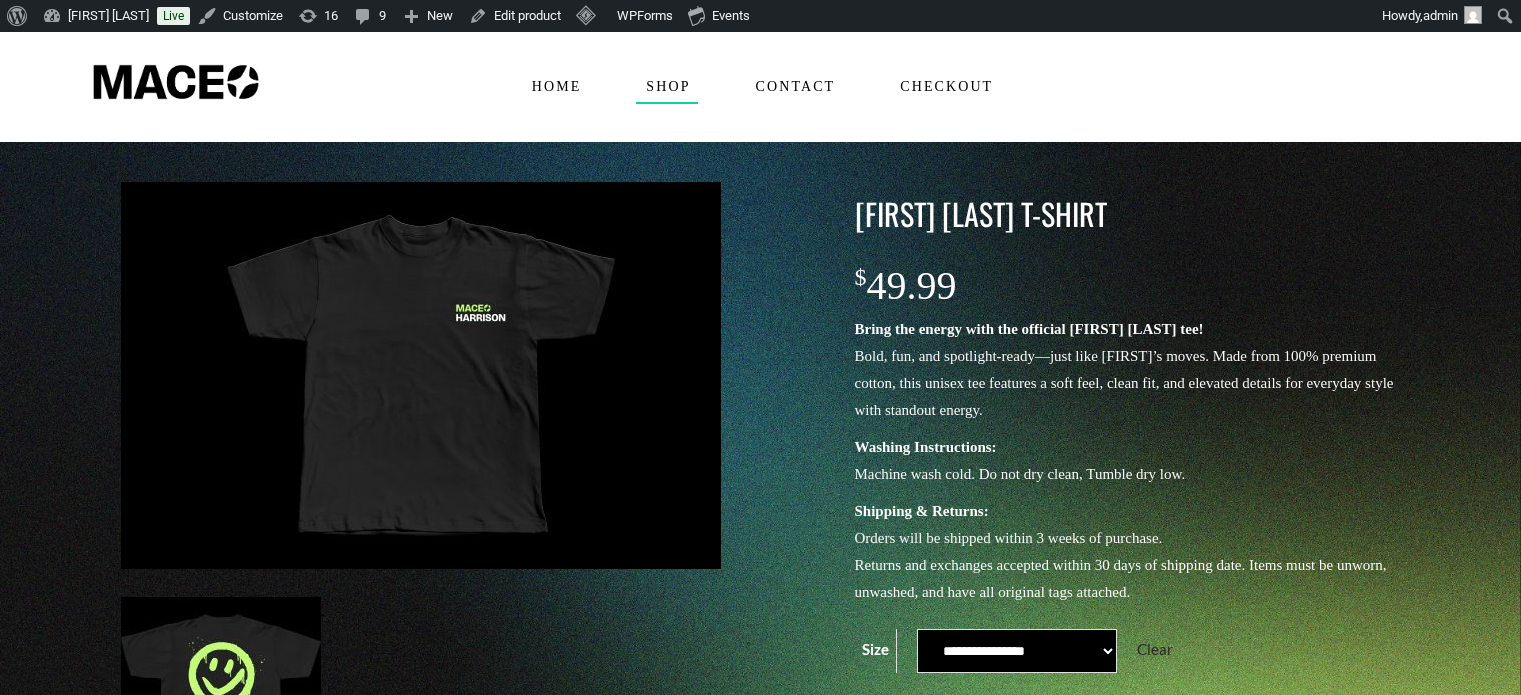 scroll, scrollTop: 0, scrollLeft: 0, axis: both 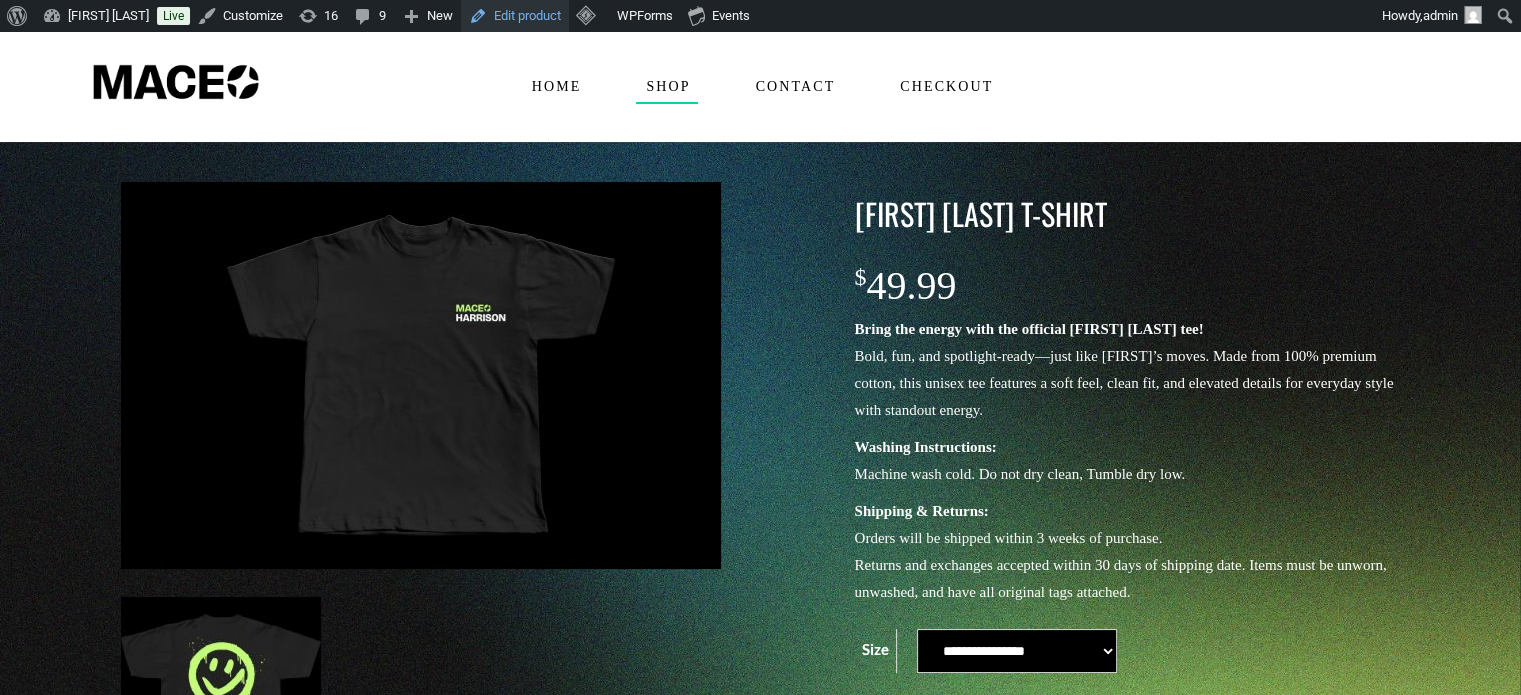 click on "Edit product" at bounding box center [515, 16] 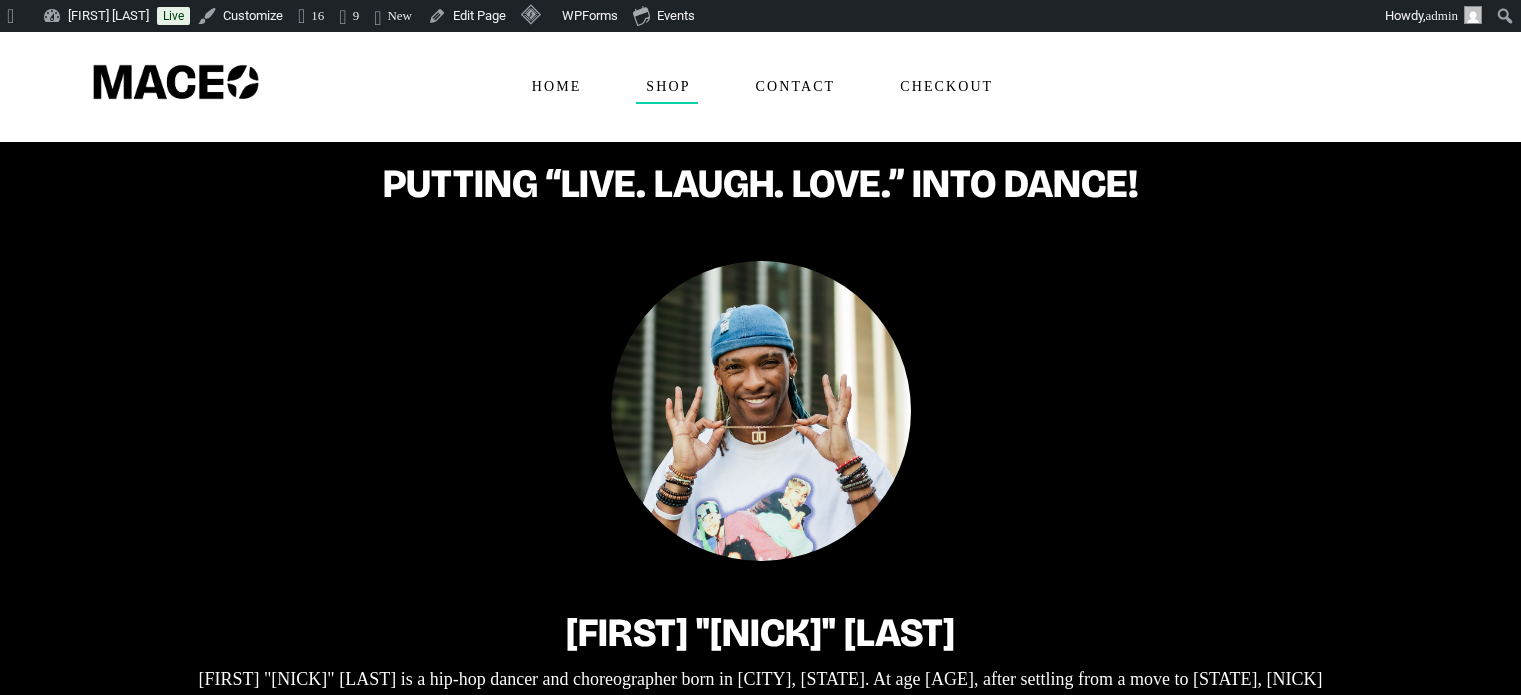 scroll, scrollTop: 0, scrollLeft: 0, axis: both 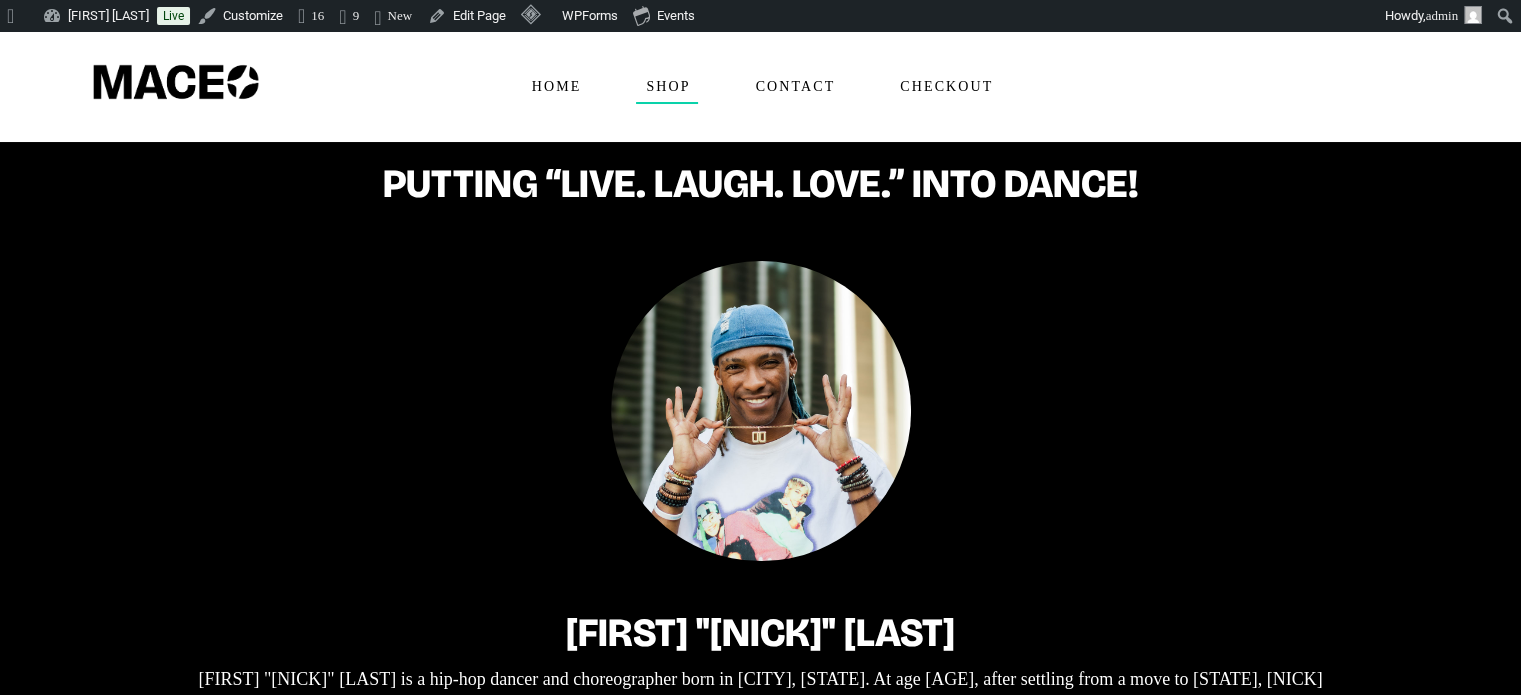 click on "Shop" at bounding box center (667, 87) 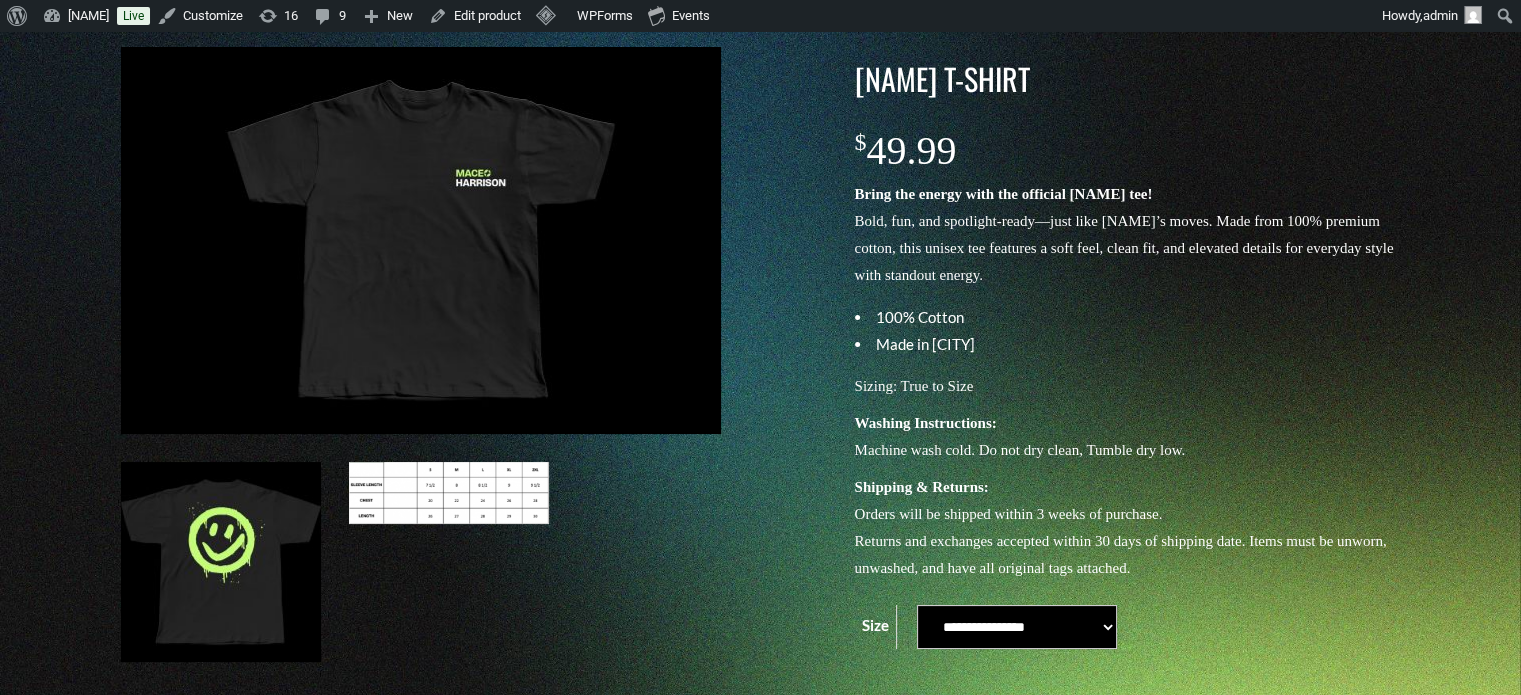 scroll, scrollTop: 100, scrollLeft: 0, axis: vertical 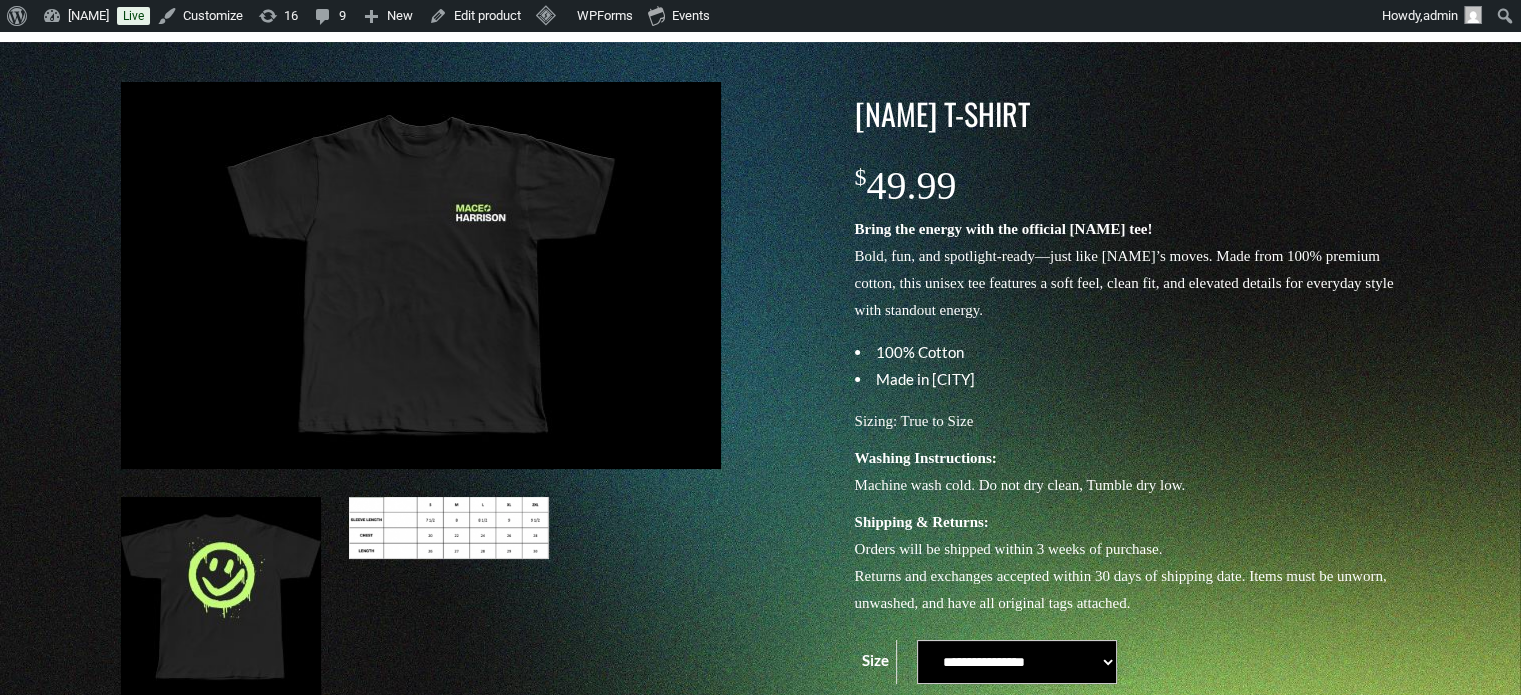 click at bounding box center [449, 528] 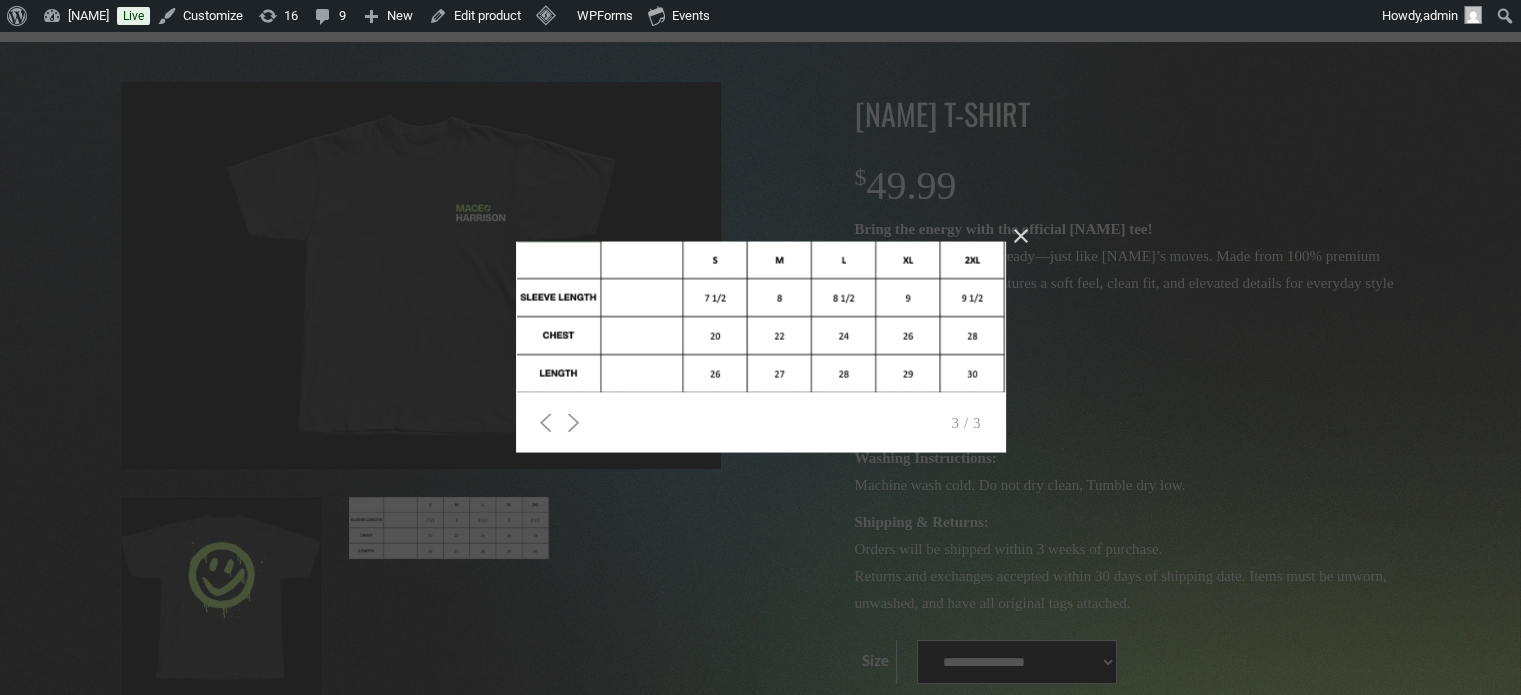 click on "Close" at bounding box center [1021, 236] 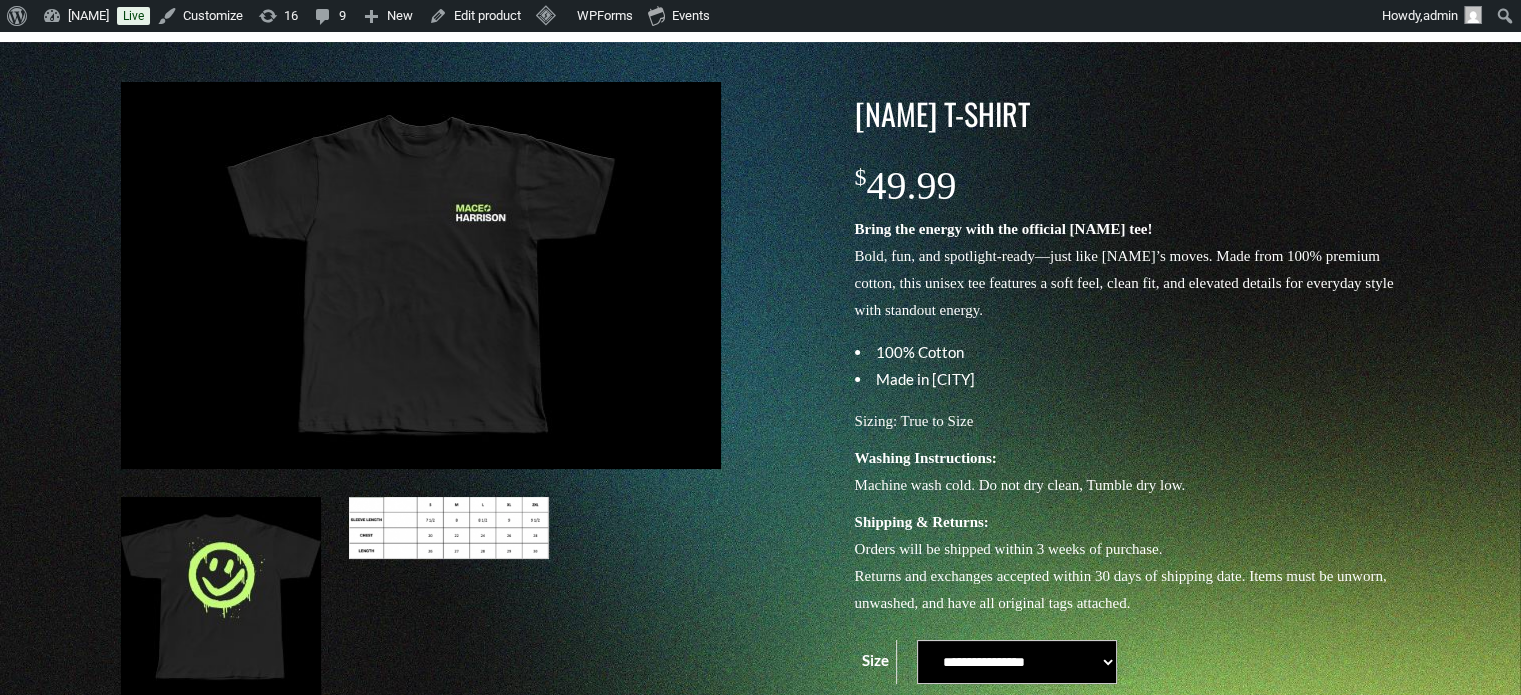 click at bounding box center (449, 528) 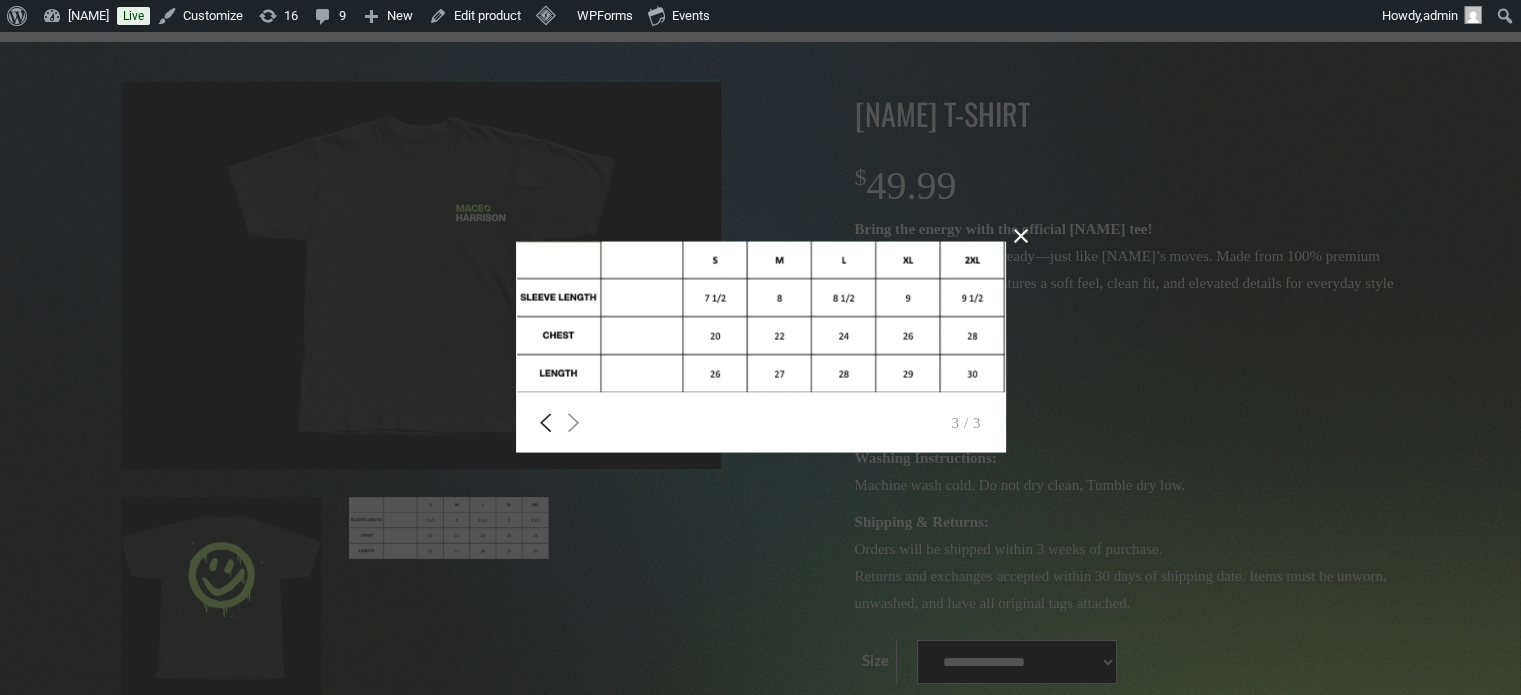 click on "Previous" at bounding box center (545, 423) 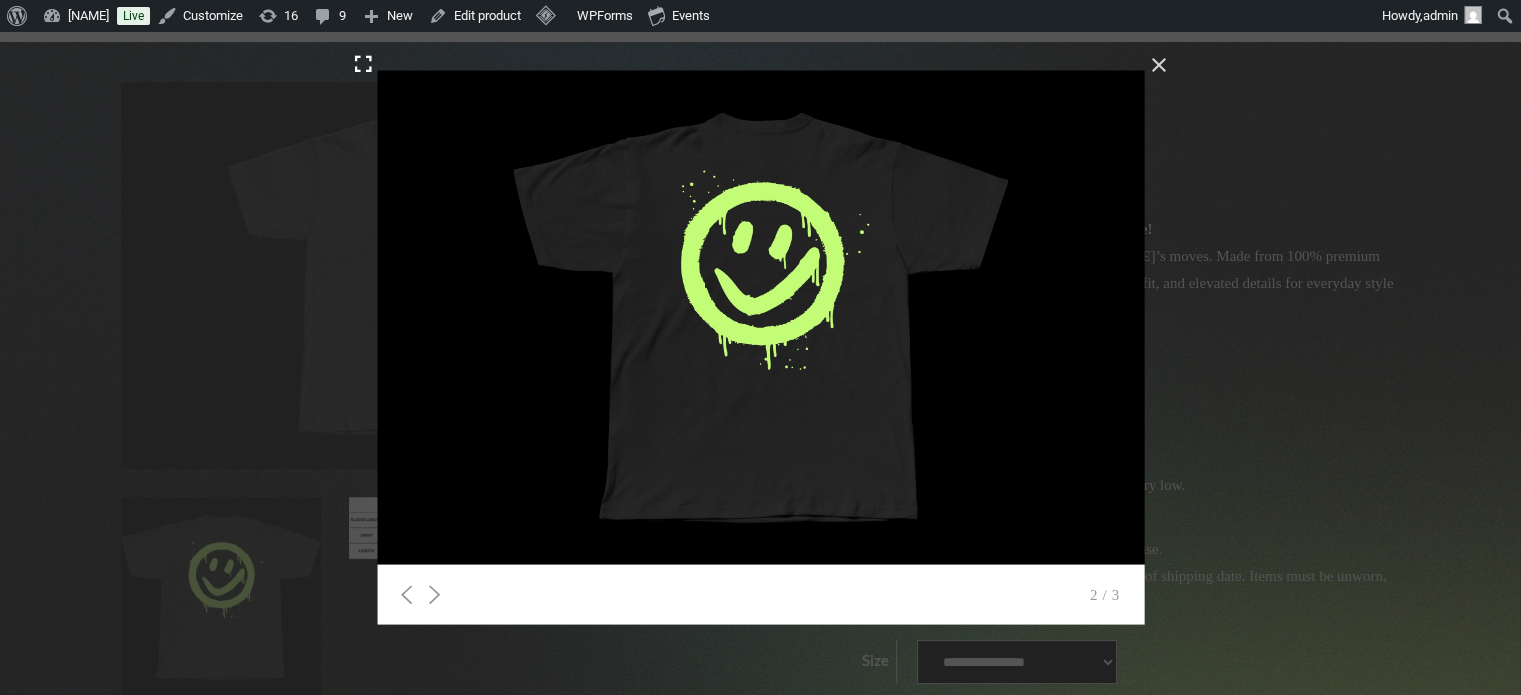 click on "Close" at bounding box center [1159, 64] 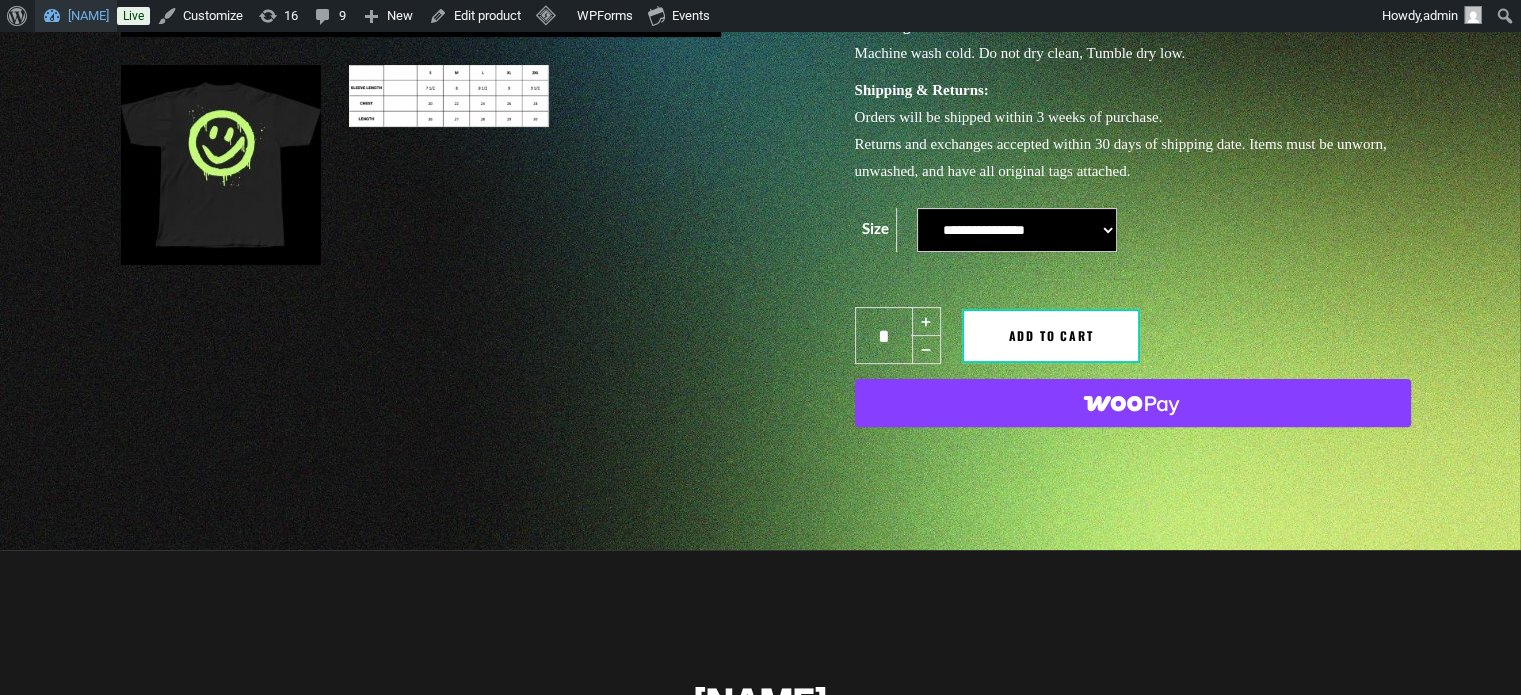 scroll, scrollTop: 200, scrollLeft: 0, axis: vertical 